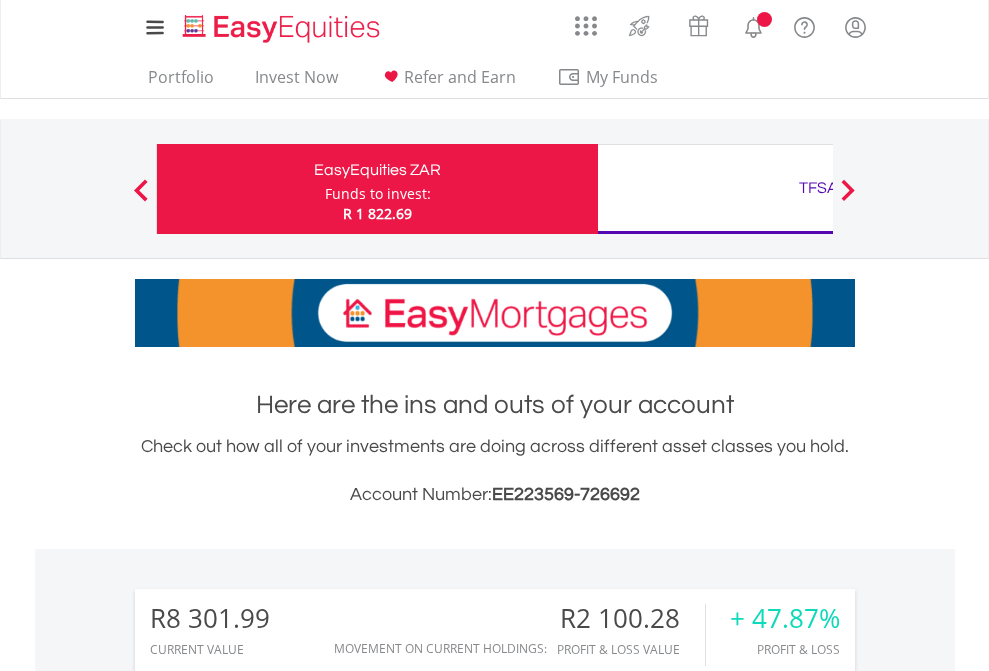scroll, scrollTop: 0, scrollLeft: 0, axis: both 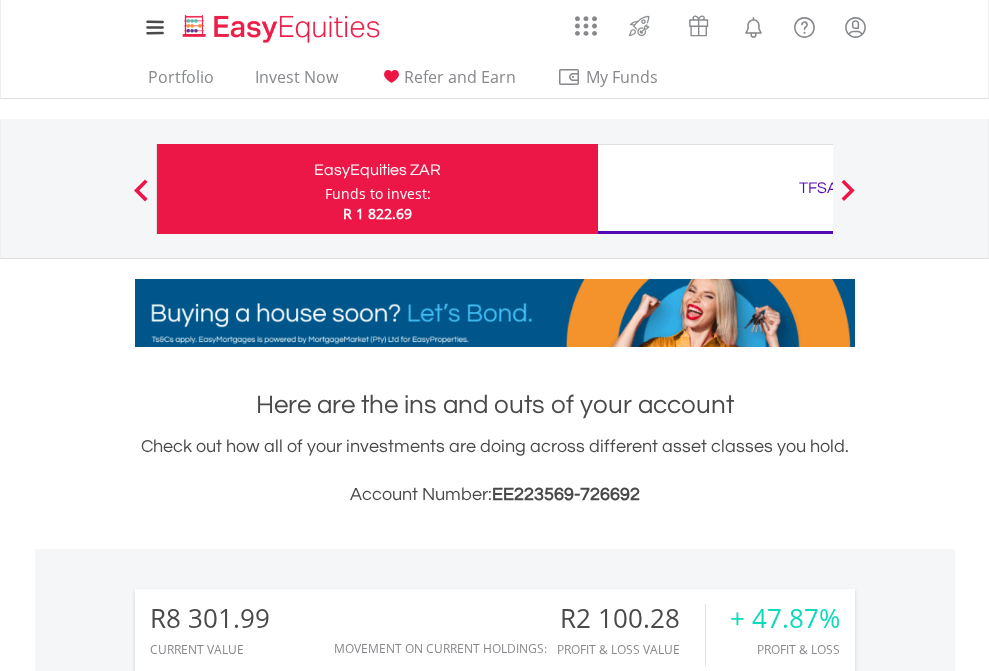 click on "Funds to invest:" at bounding box center [378, 194] 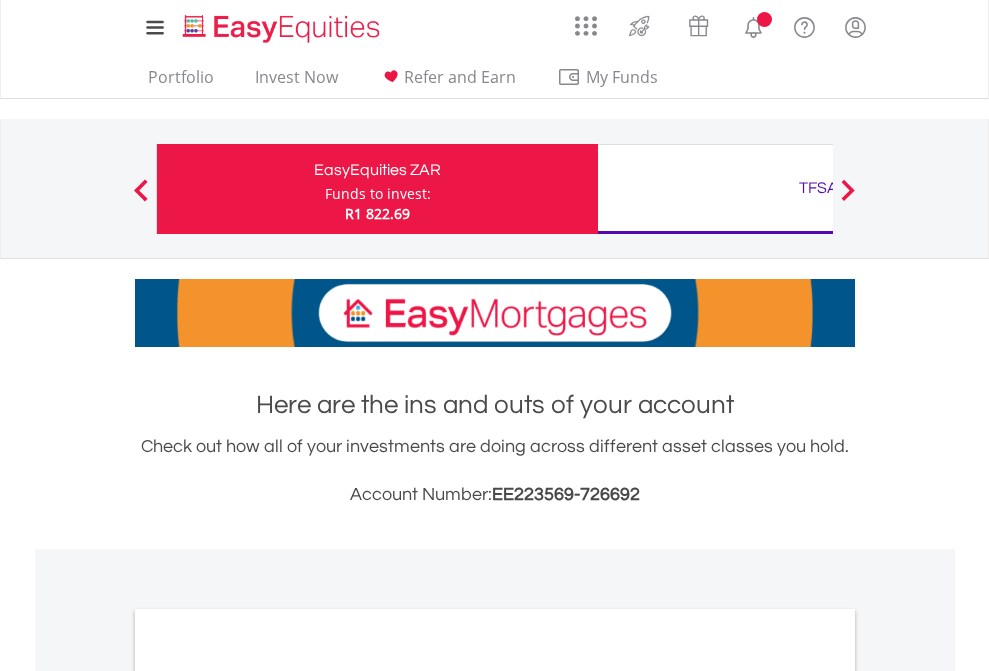 scroll, scrollTop: 0, scrollLeft: 0, axis: both 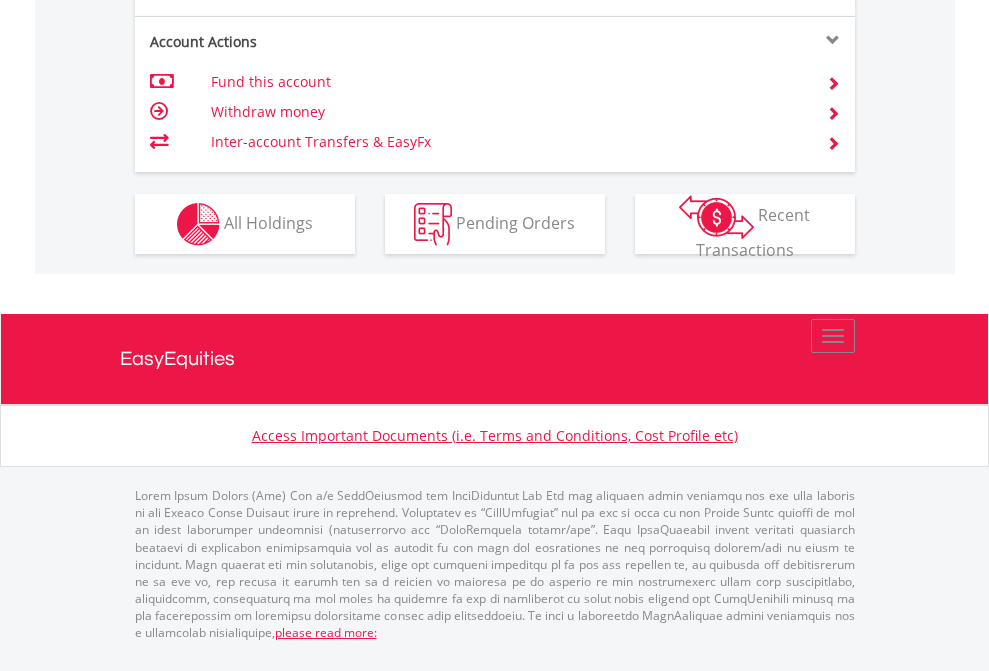 click on "Investment types" at bounding box center (706, -337) 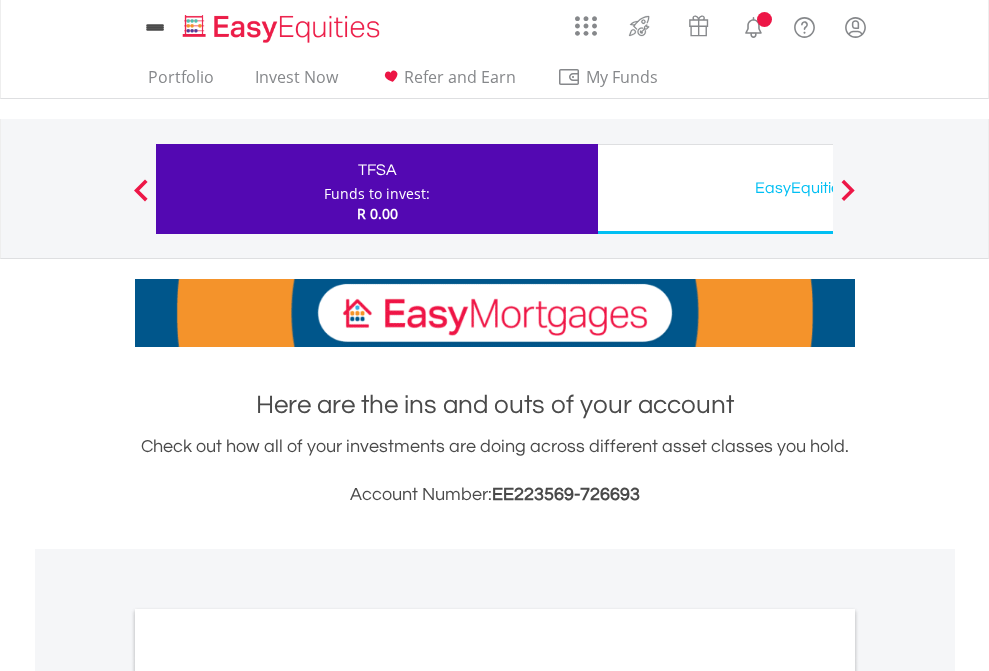 scroll, scrollTop: 0, scrollLeft: 0, axis: both 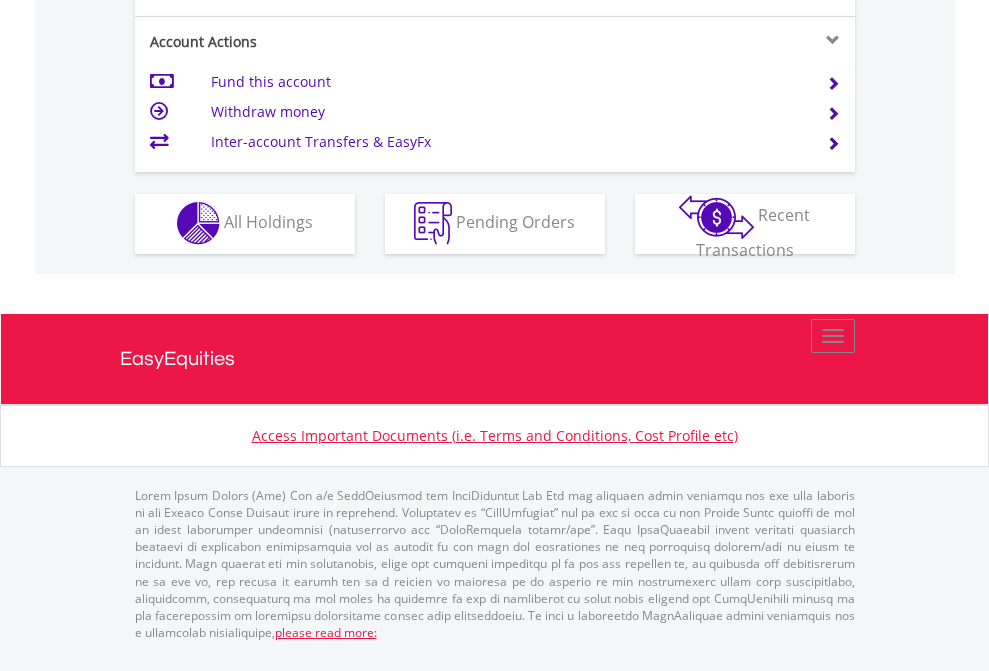 click on "Investment types" at bounding box center (706, -353) 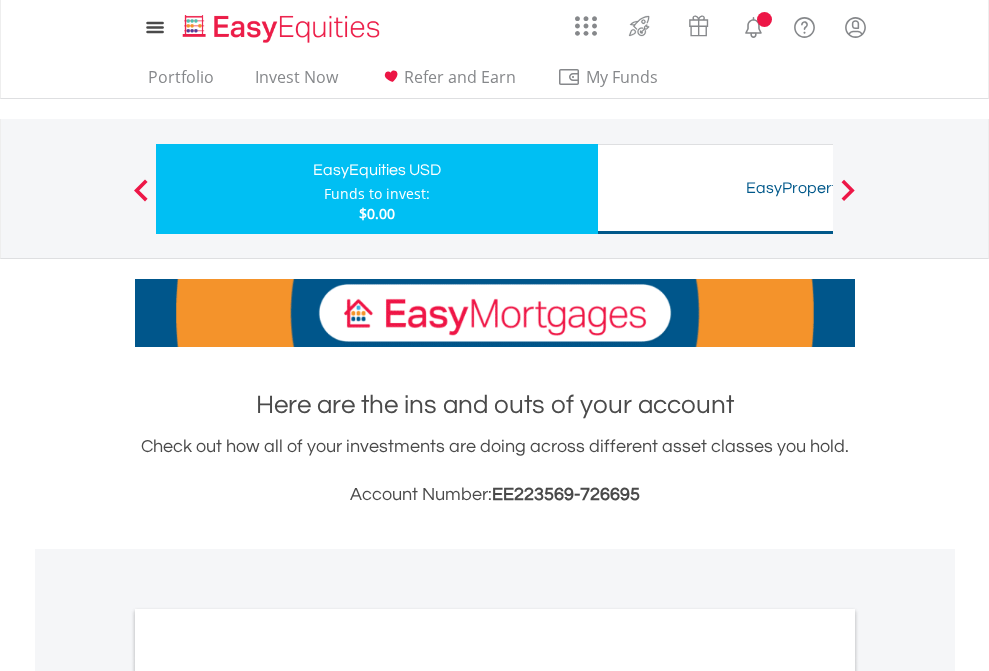 scroll, scrollTop: 0, scrollLeft: 0, axis: both 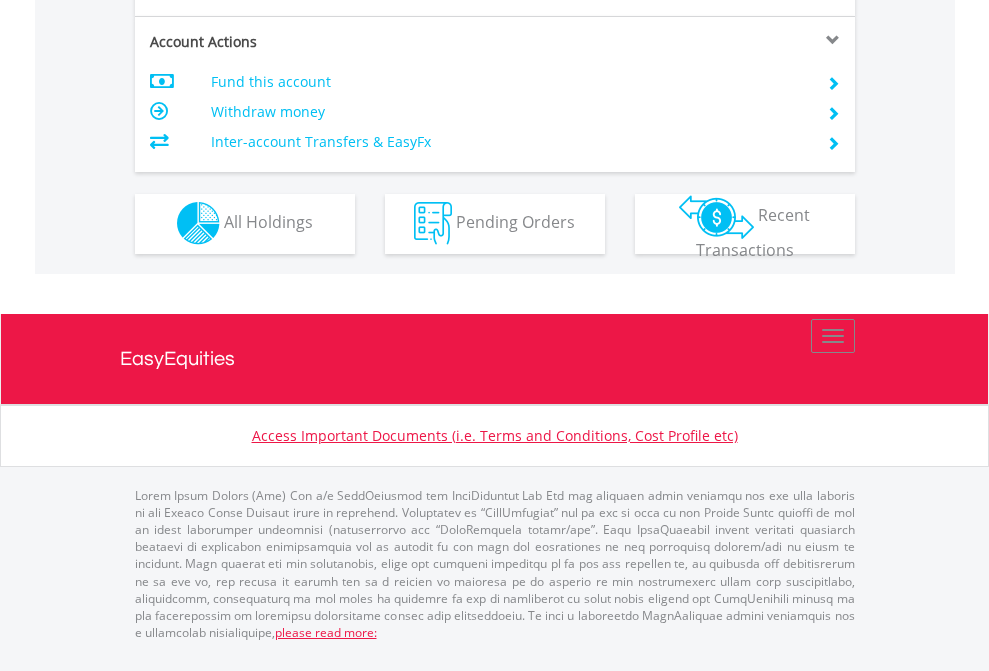 click on "Investment types" at bounding box center [706, -353] 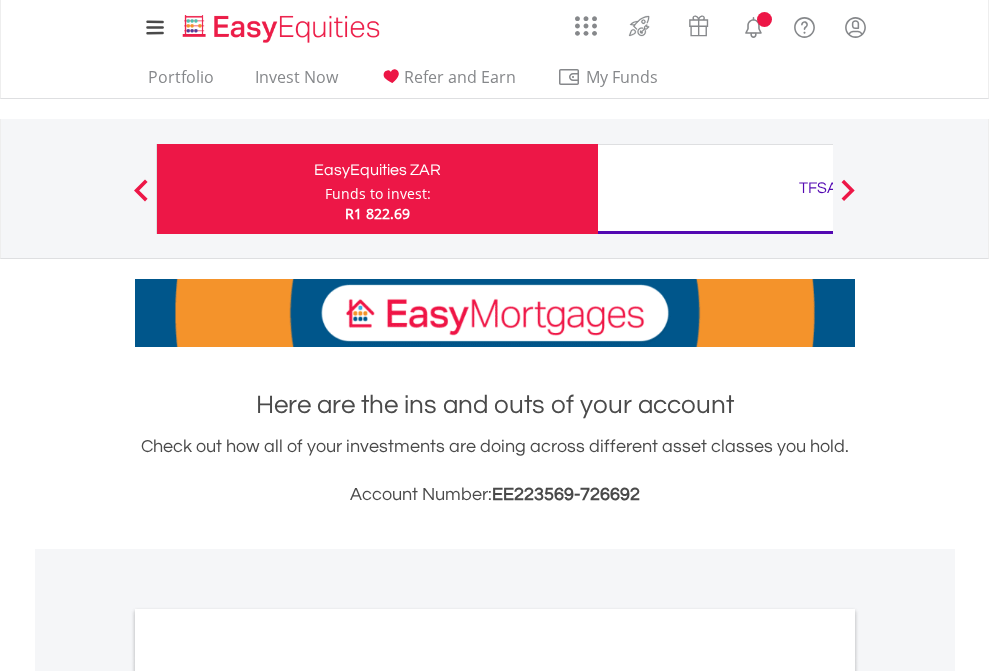 scroll, scrollTop: 0, scrollLeft: 0, axis: both 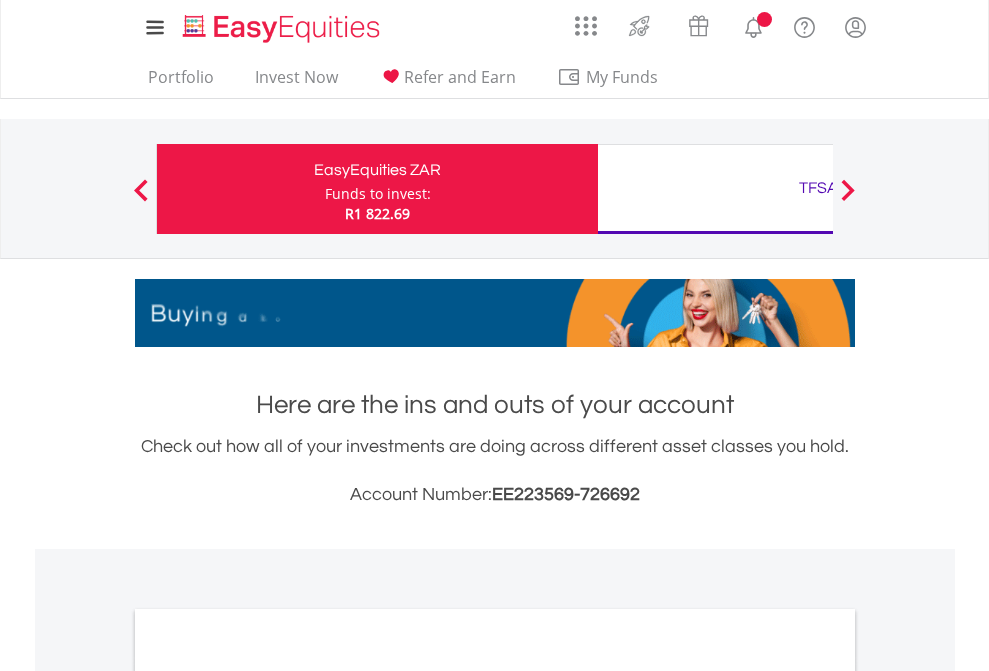 click on "All Holdings" at bounding box center [268, 1096] 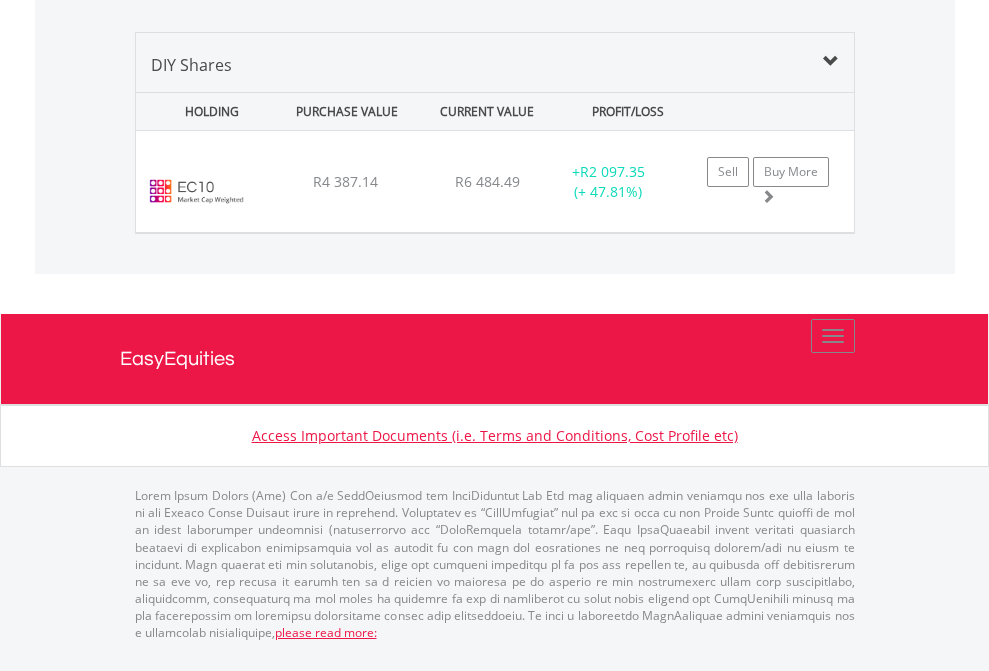 scroll, scrollTop: 1933, scrollLeft: 0, axis: vertical 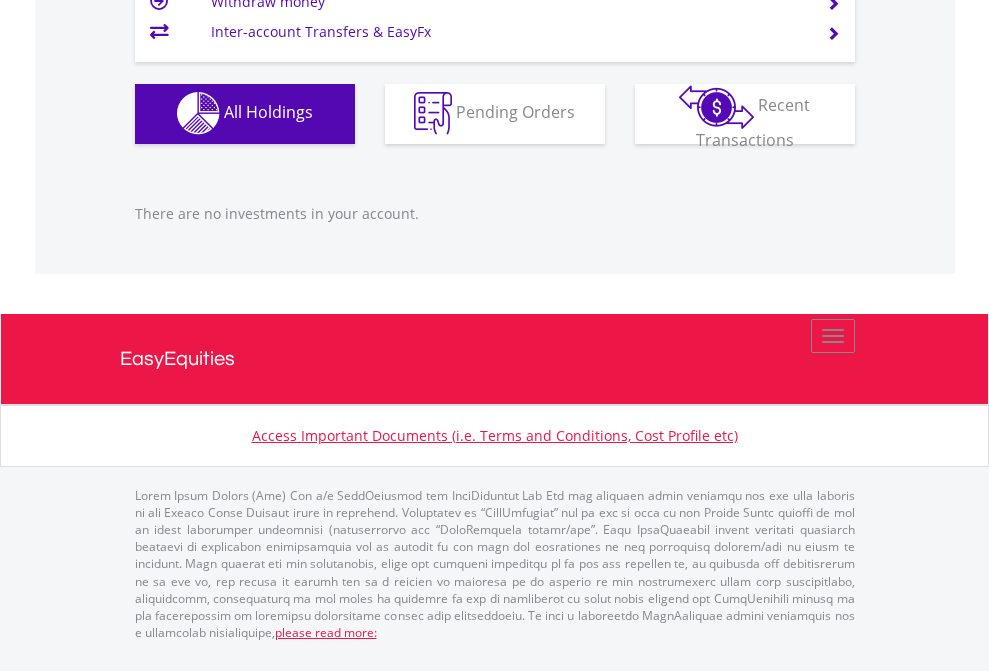 click on "EasyEquities USD" at bounding box center [818, -1142] 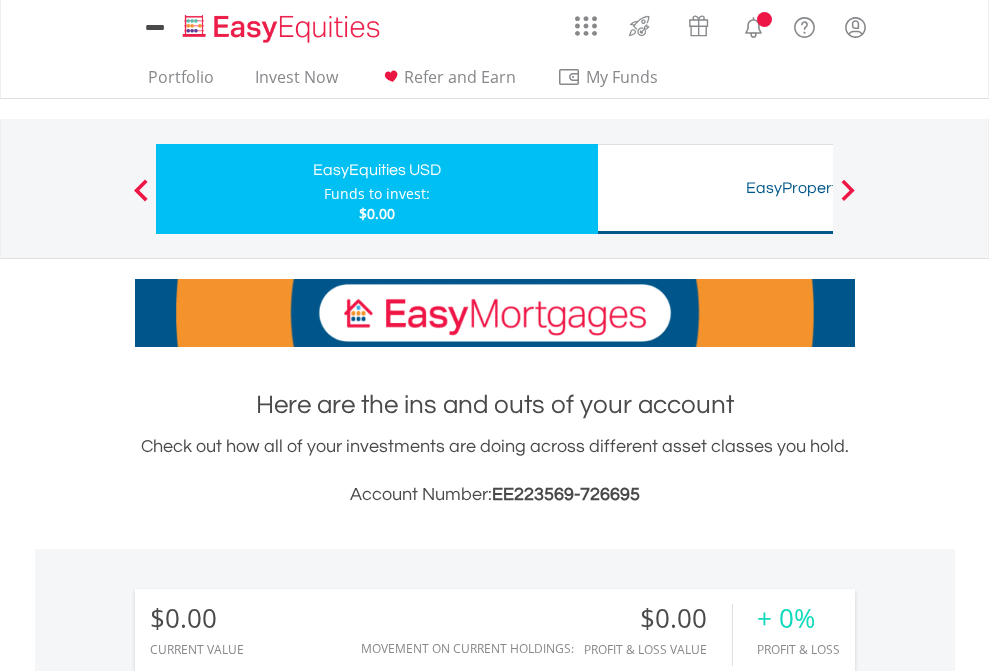 scroll, scrollTop: 0, scrollLeft: 0, axis: both 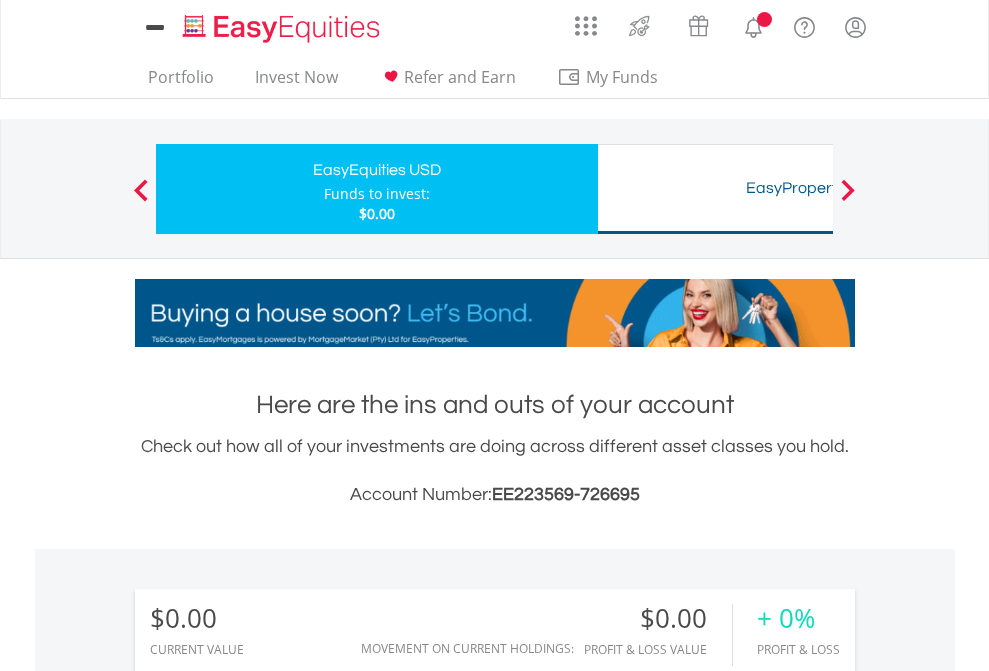 click on "All Holdings" at bounding box center [268, 1442] 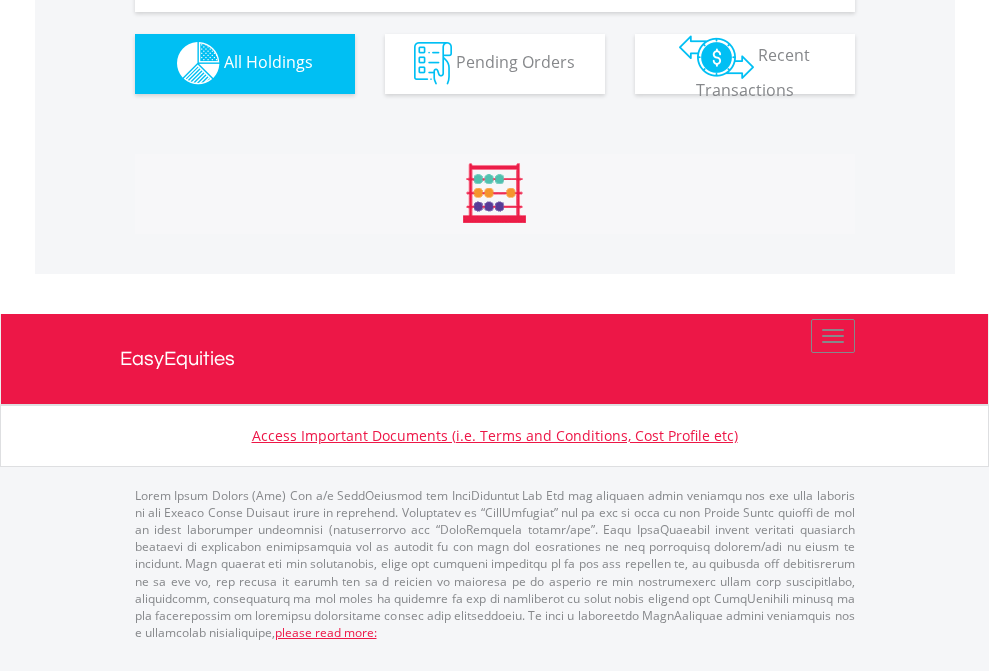 scroll, scrollTop: 1980, scrollLeft: 0, axis: vertical 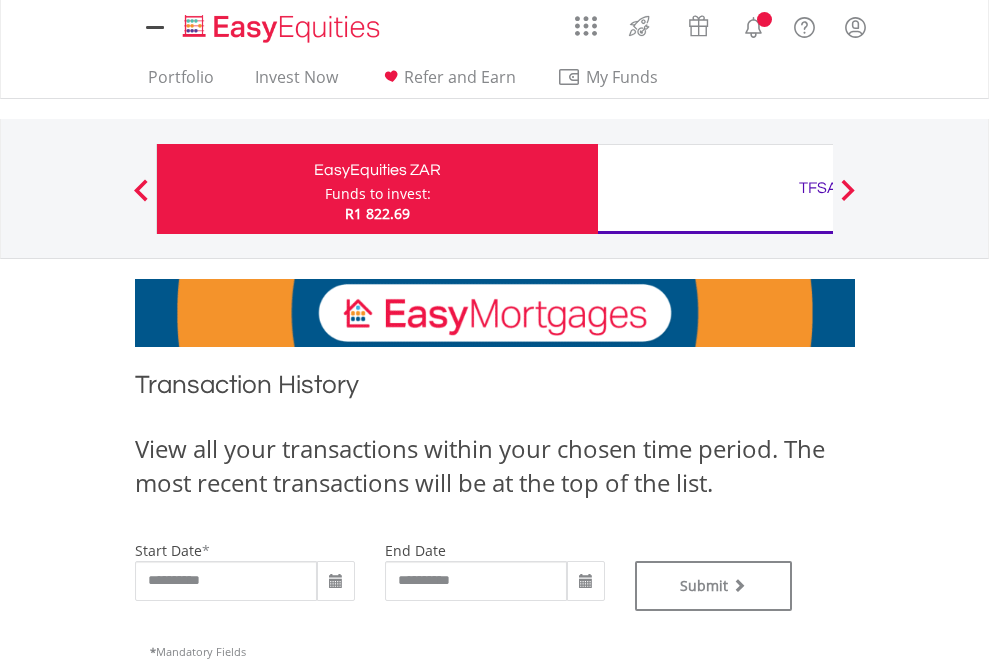 type on "**********" 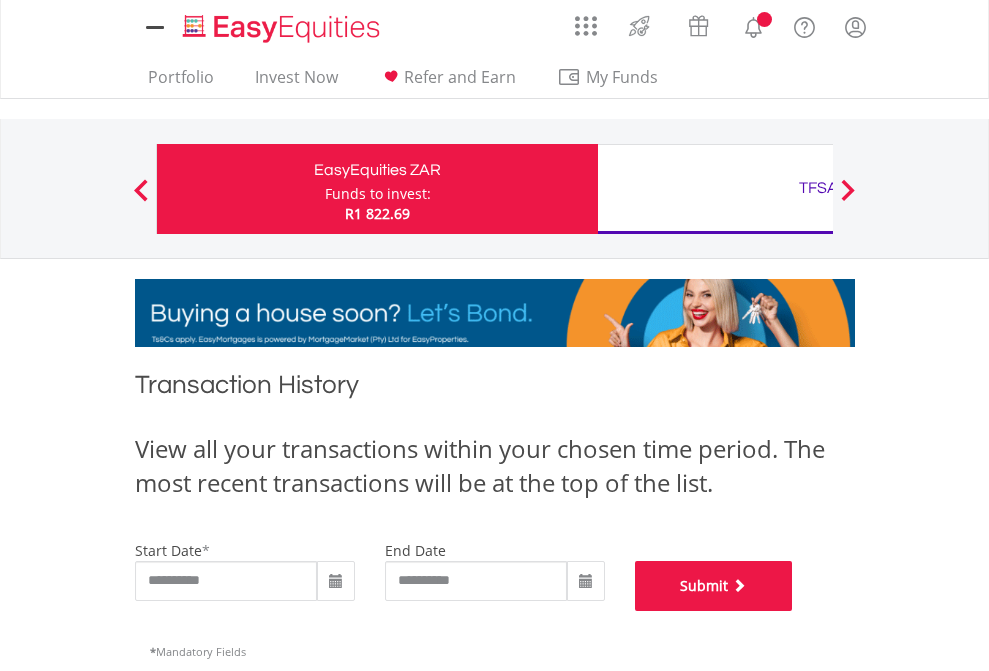 click on "Submit" at bounding box center [714, 586] 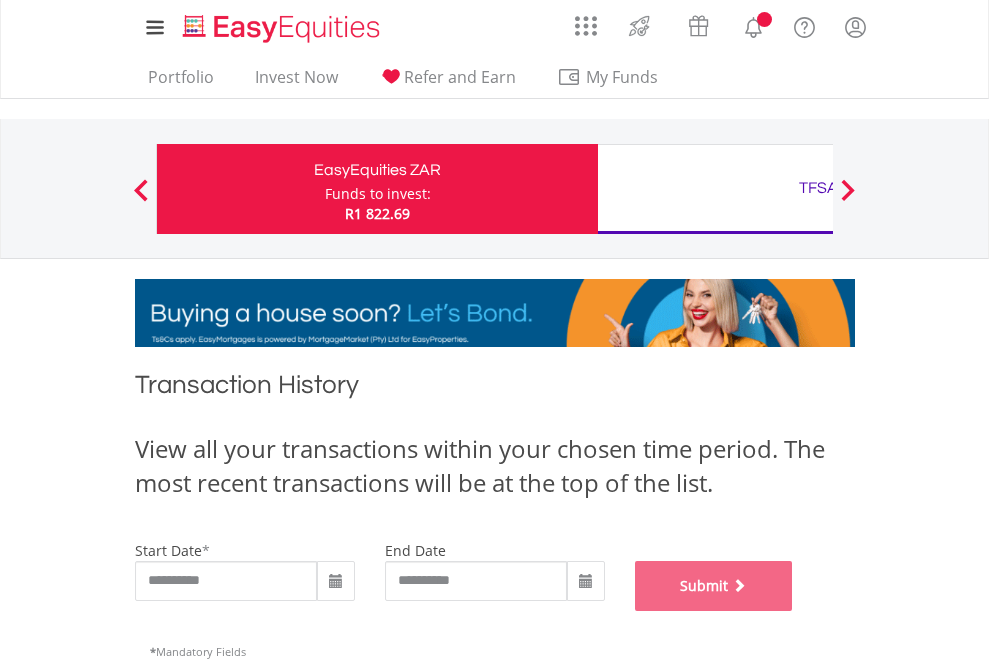 scroll, scrollTop: 811, scrollLeft: 0, axis: vertical 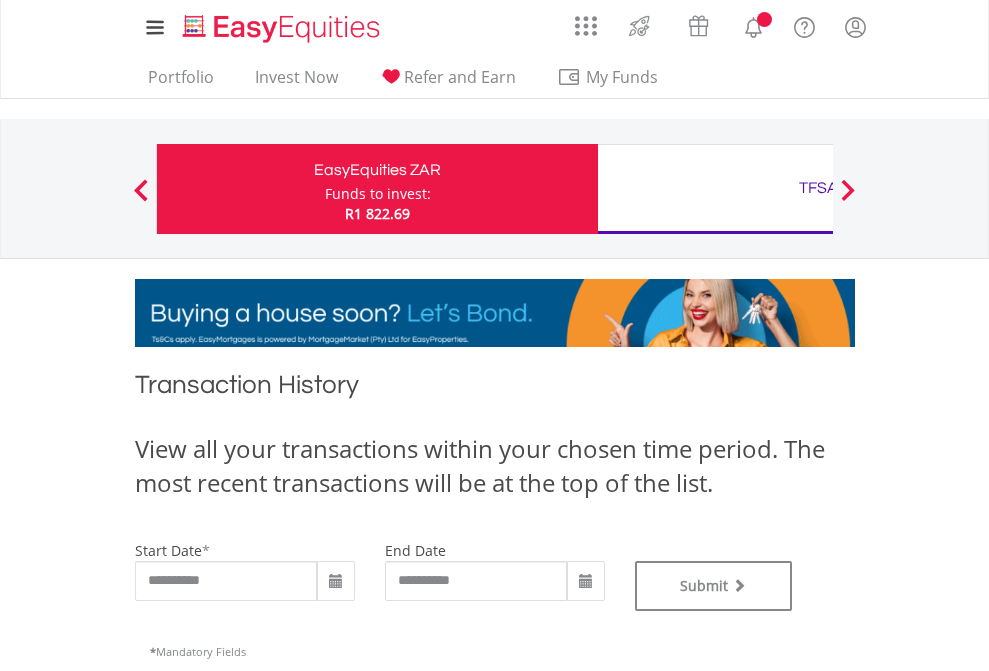 click on "TFSA" at bounding box center [818, 188] 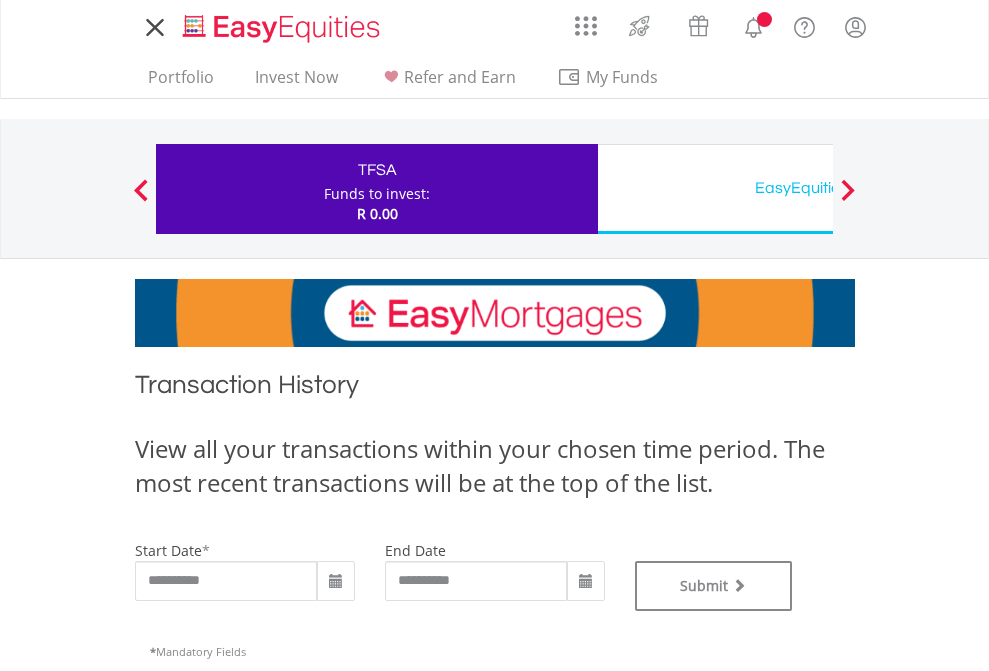 scroll, scrollTop: 0, scrollLeft: 0, axis: both 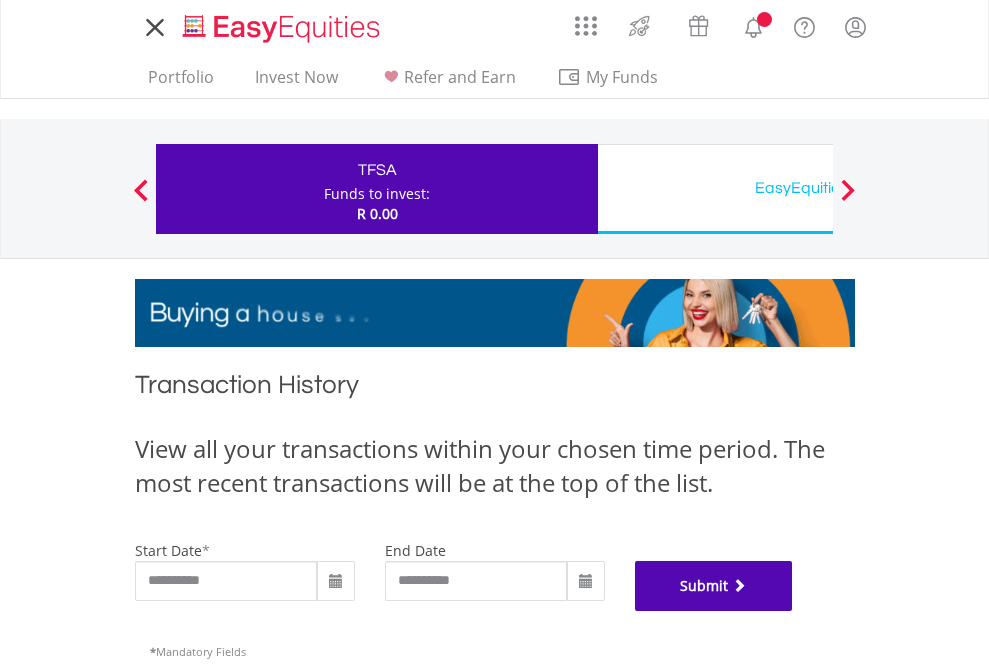 click on "Submit" at bounding box center (714, 586) 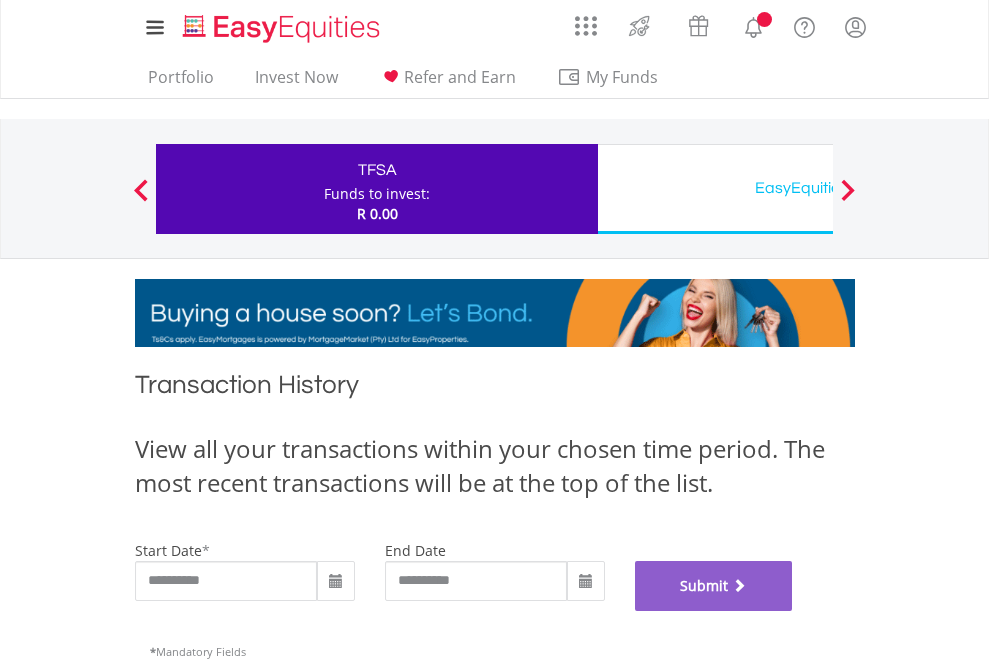 scroll, scrollTop: 811, scrollLeft: 0, axis: vertical 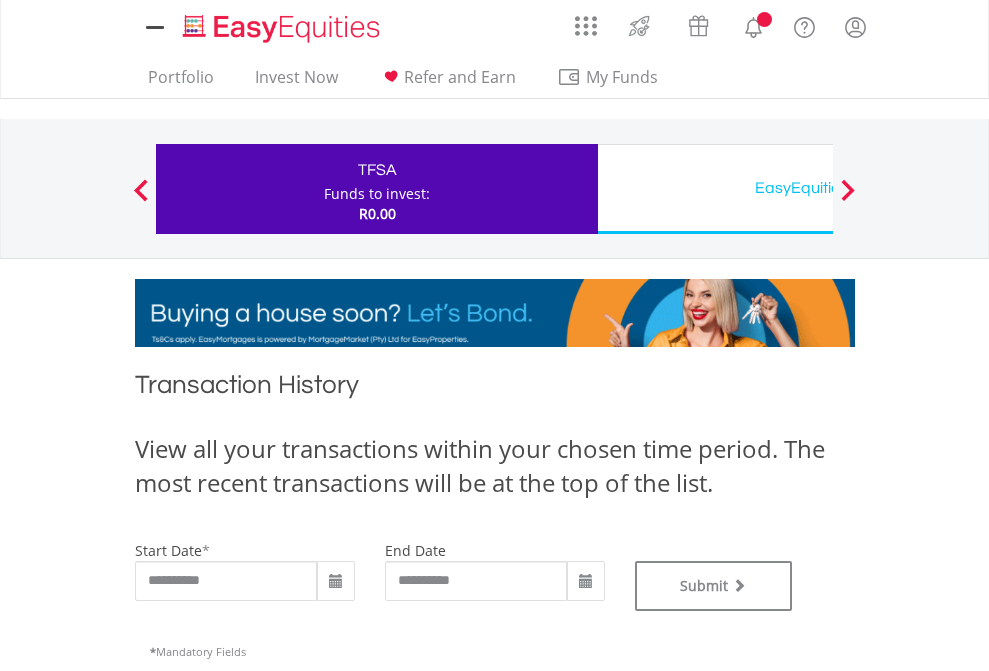 click on "EasyEquities USD" at bounding box center (818, 188) 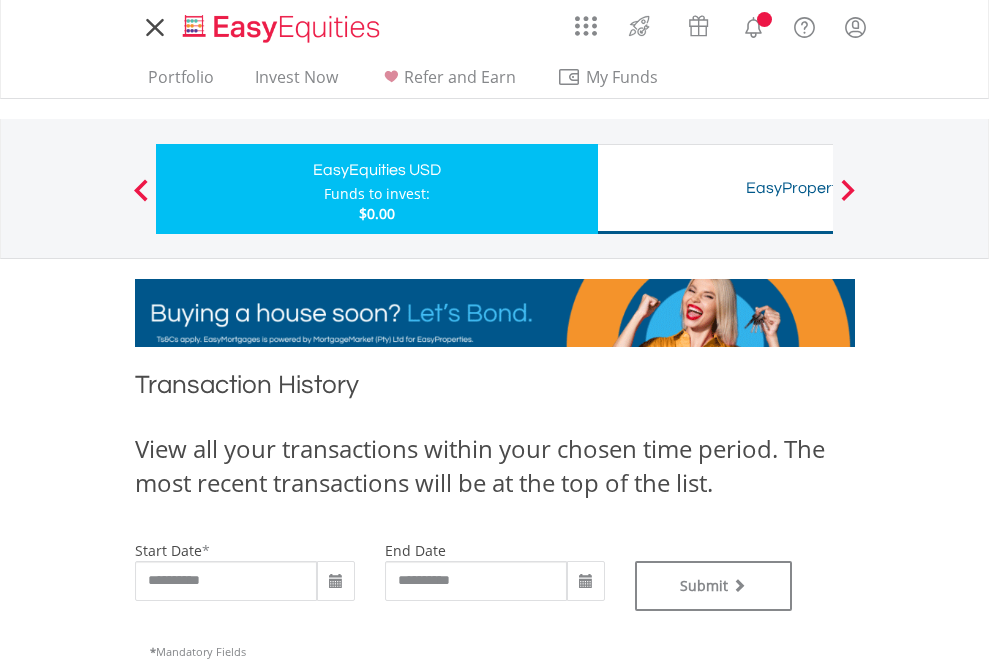 scroll, scrollTop: 0, scrollLeft: 0, axis: both 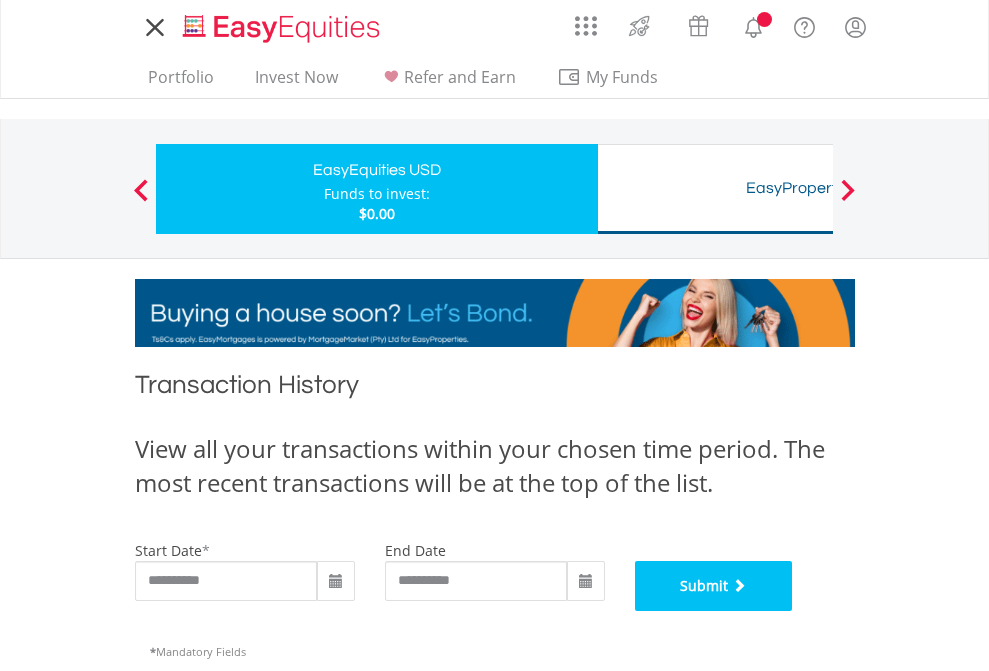 click on "Submit" at bounding box center [714, 586] 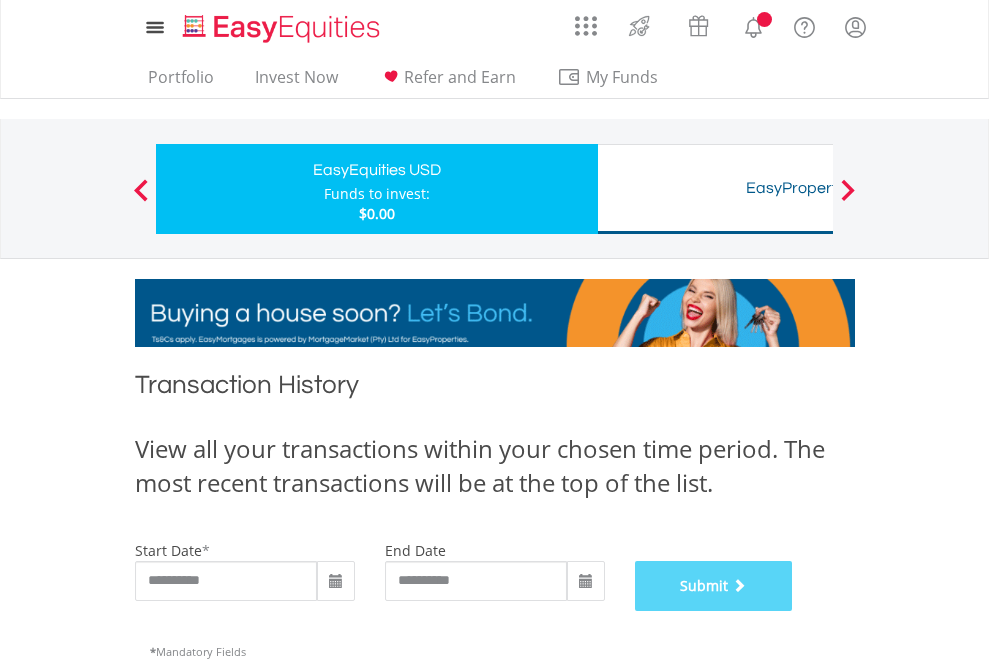 scroll, scrollTop: 811, scrollLeft: 0, axis: vertical 